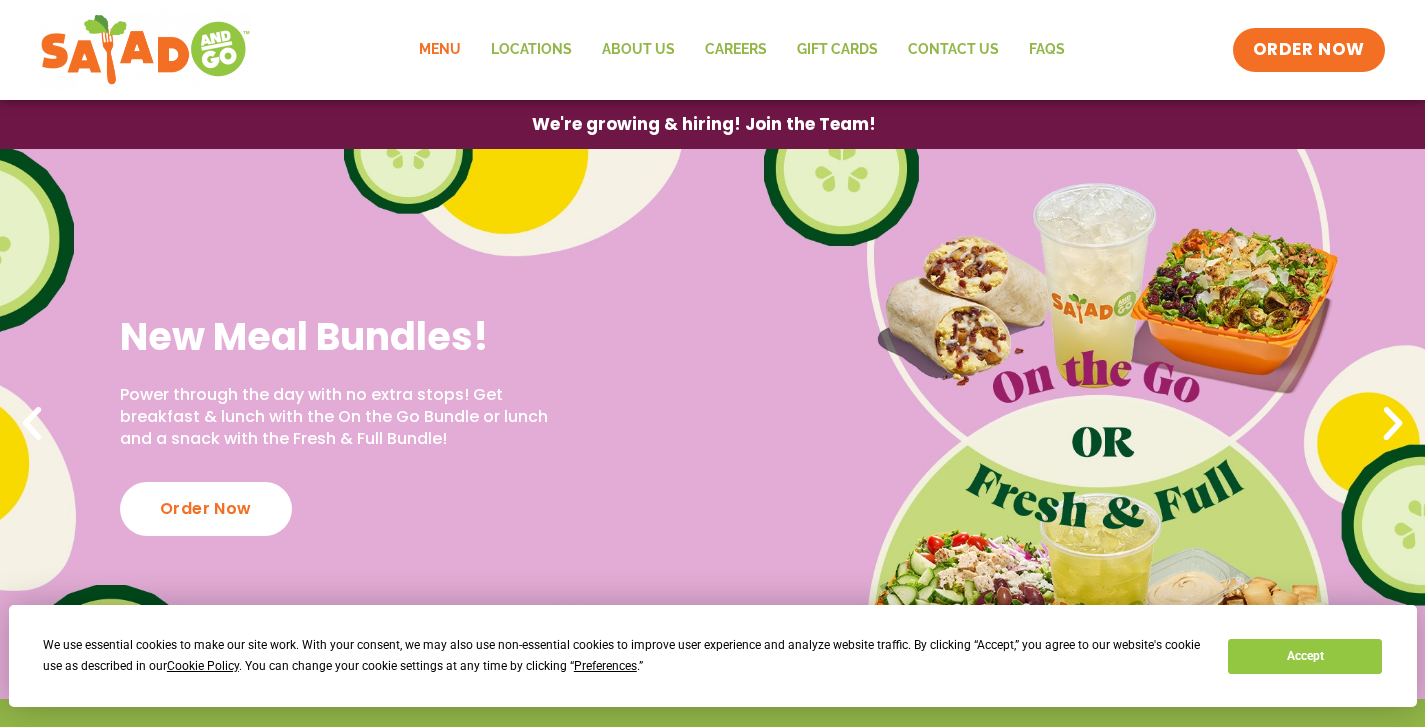 scroll, scrollTop: 0, scrollLeft: 0, axis: both 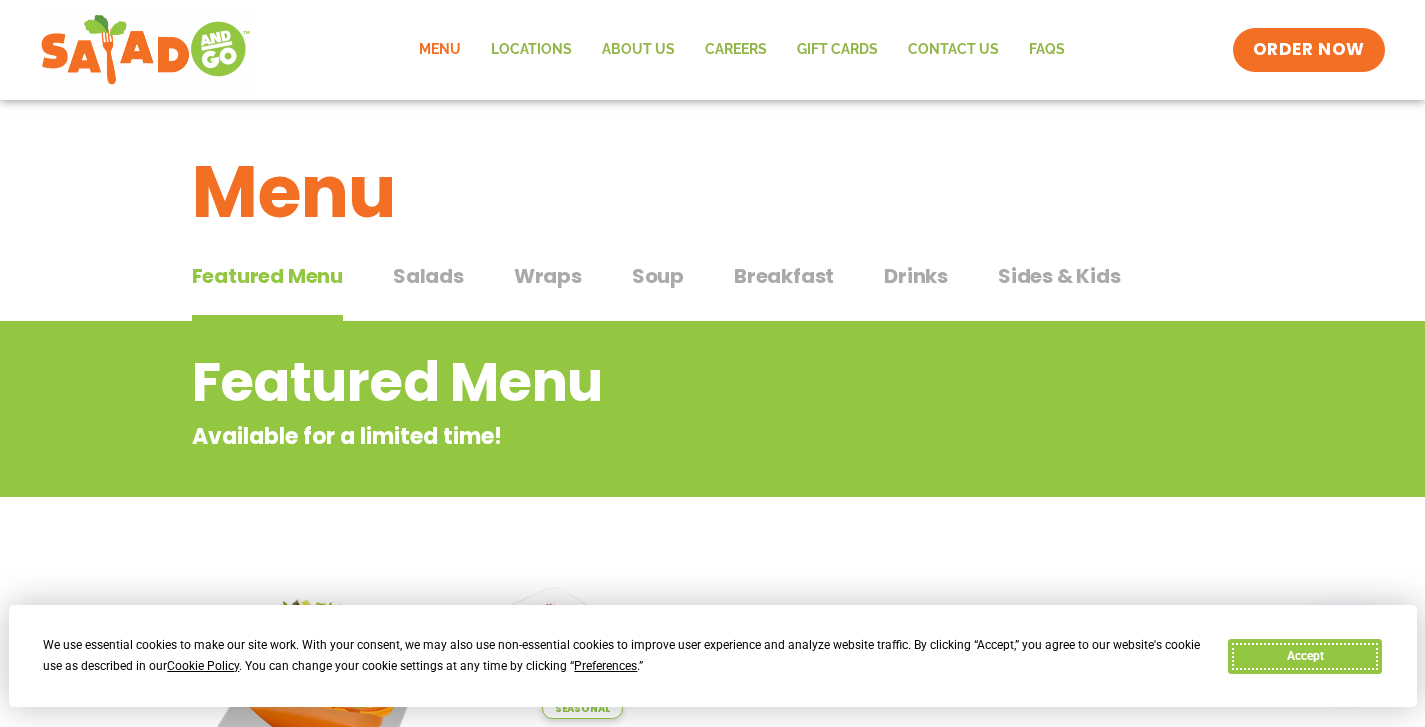 click on "Accept" at bounding box center (1305, 656) 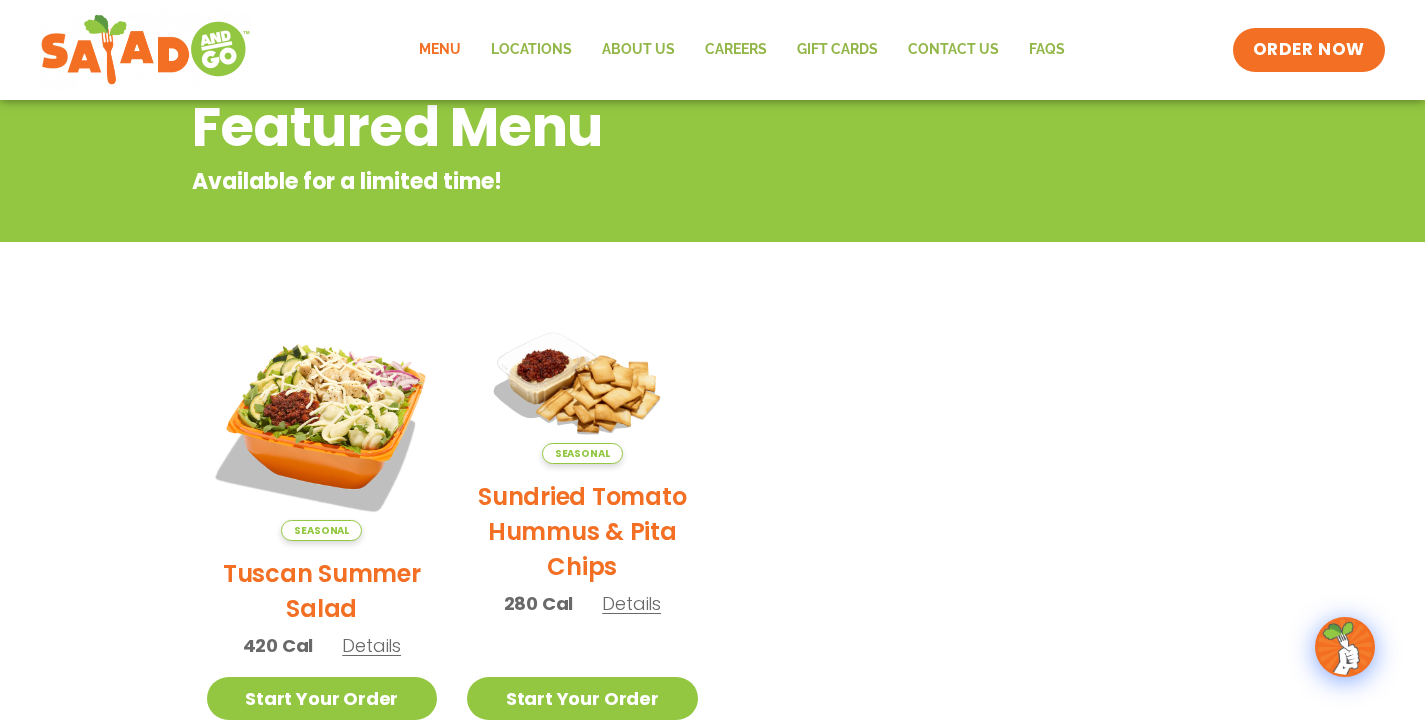scroll, scrollTop: 144, scrollLeft: 0, axis: vertical 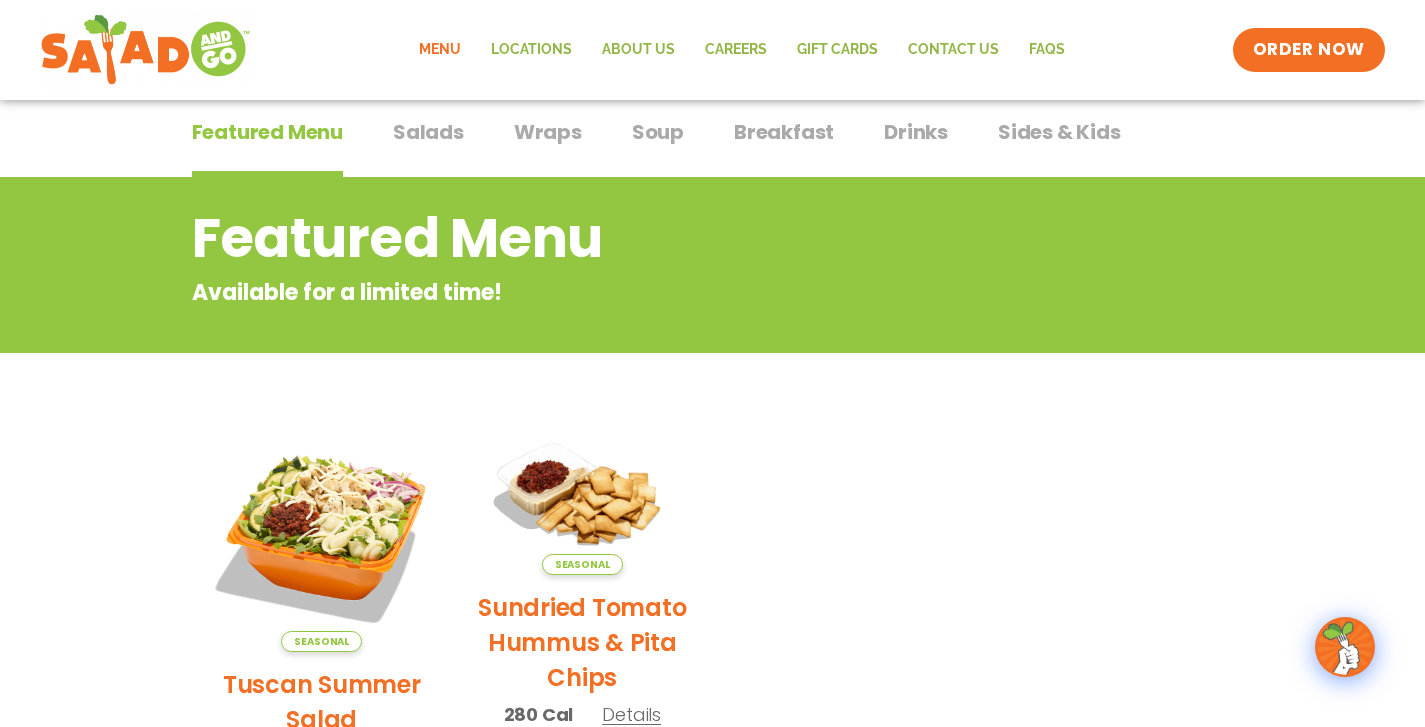 click on "Salads" at bounding box center [428, 132] 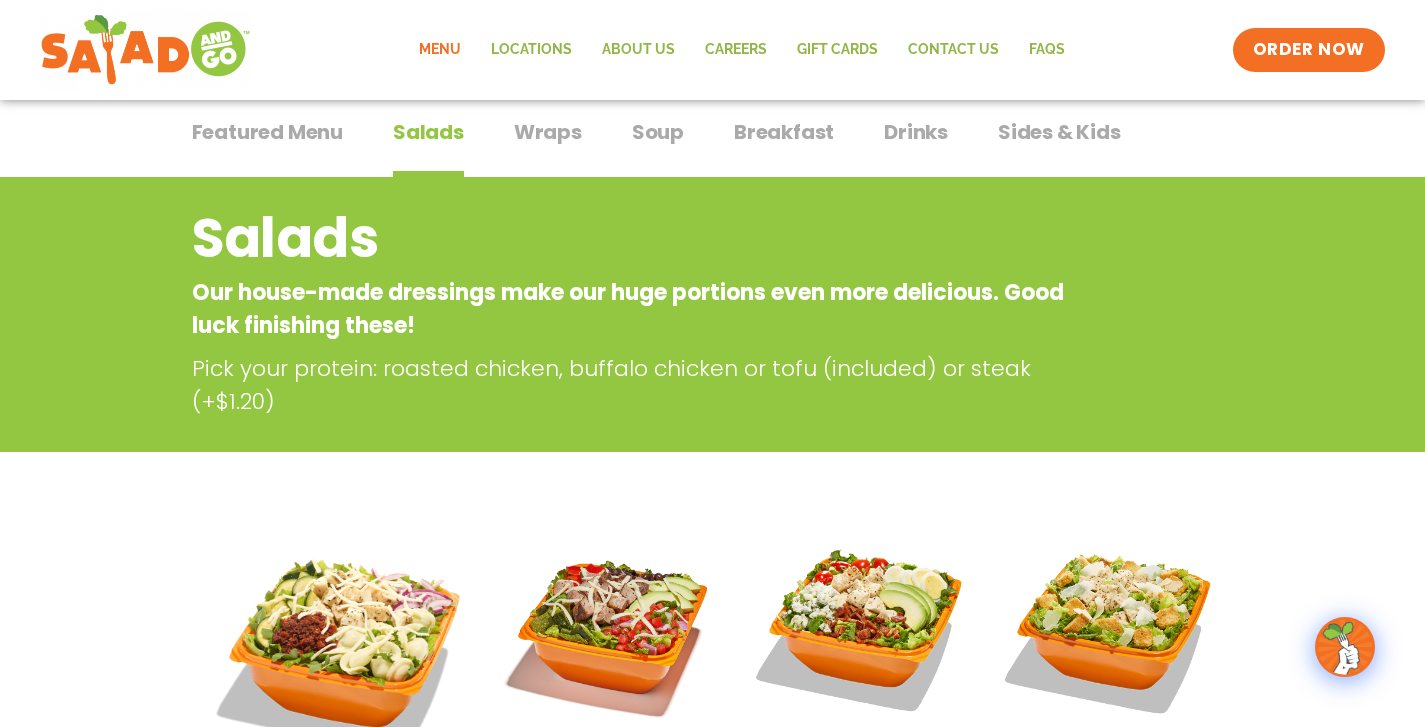 click on "Featured Menu   Featured Menu       Salads   Salads       Wraps   Wraps       Soup   Soup       Breakfast   Breakfast       Drinks   Drinks       Sides & Kids   Sides & Kids" at bounding box center [713, 144] 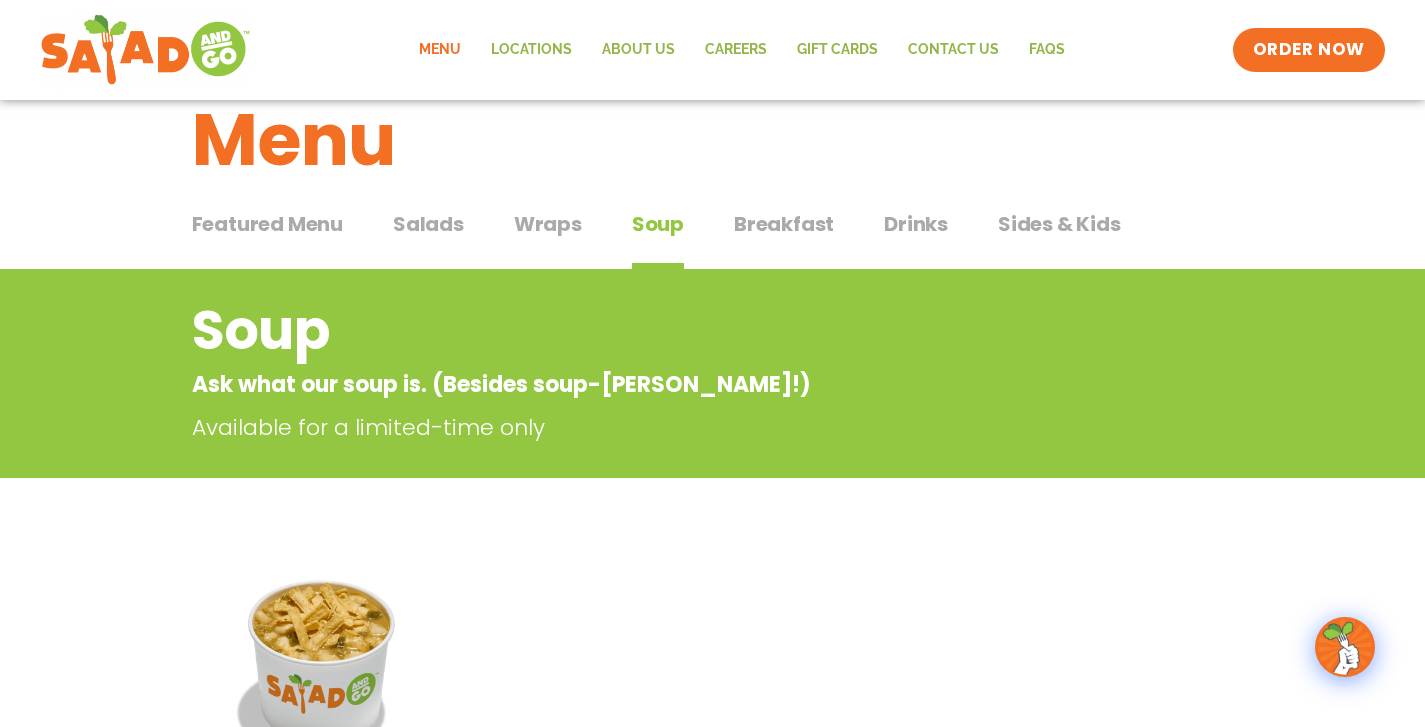scroll, scrollTop: 0, scrollLeft: 0, axis: both 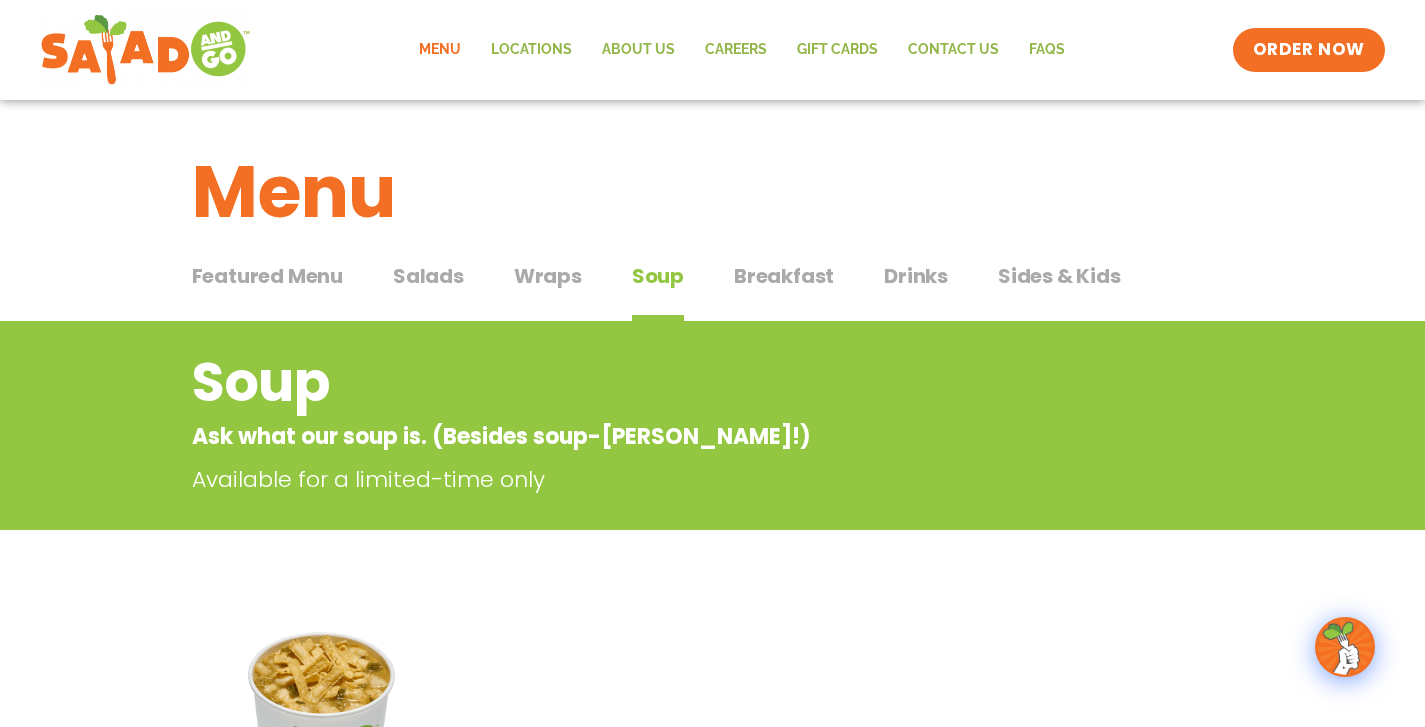 click on "Salads" at bounding box center [428, 276] 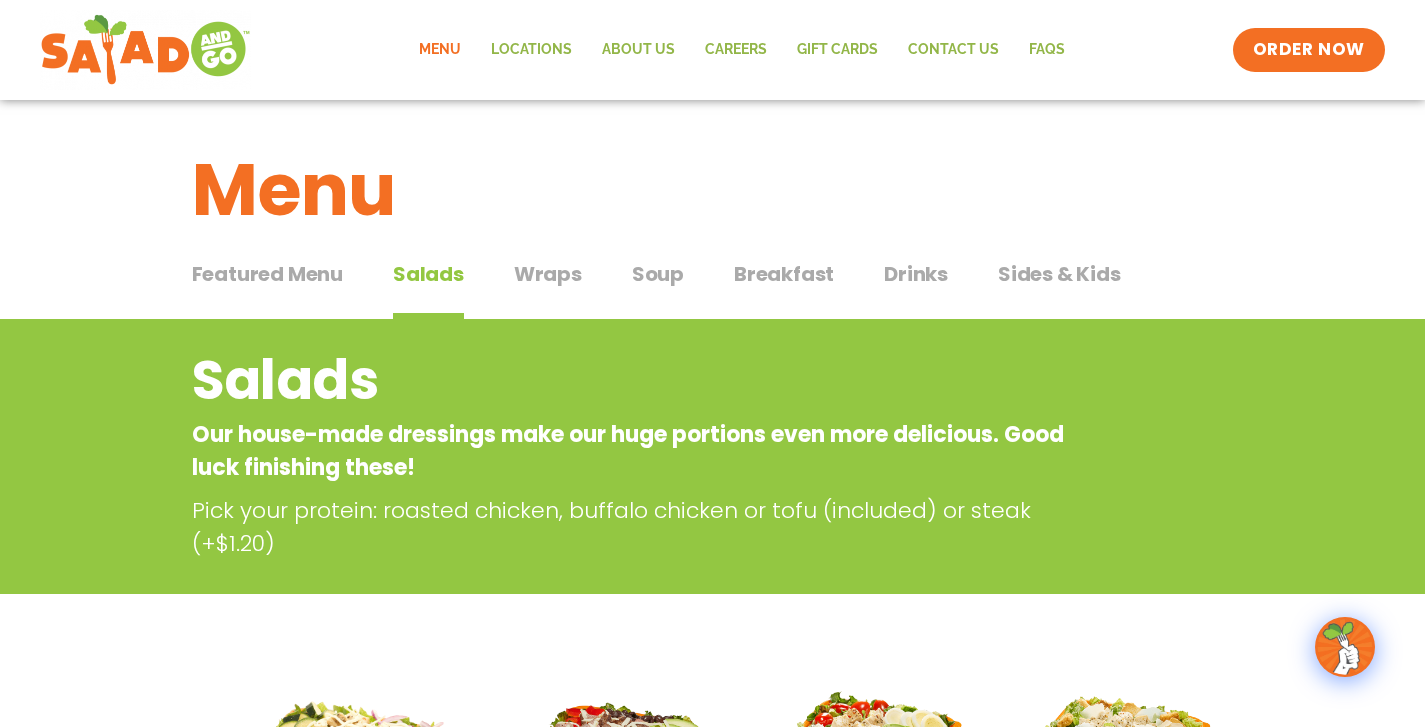 scroll, scrollTop: 0, scrollLeft: 0, axis: both 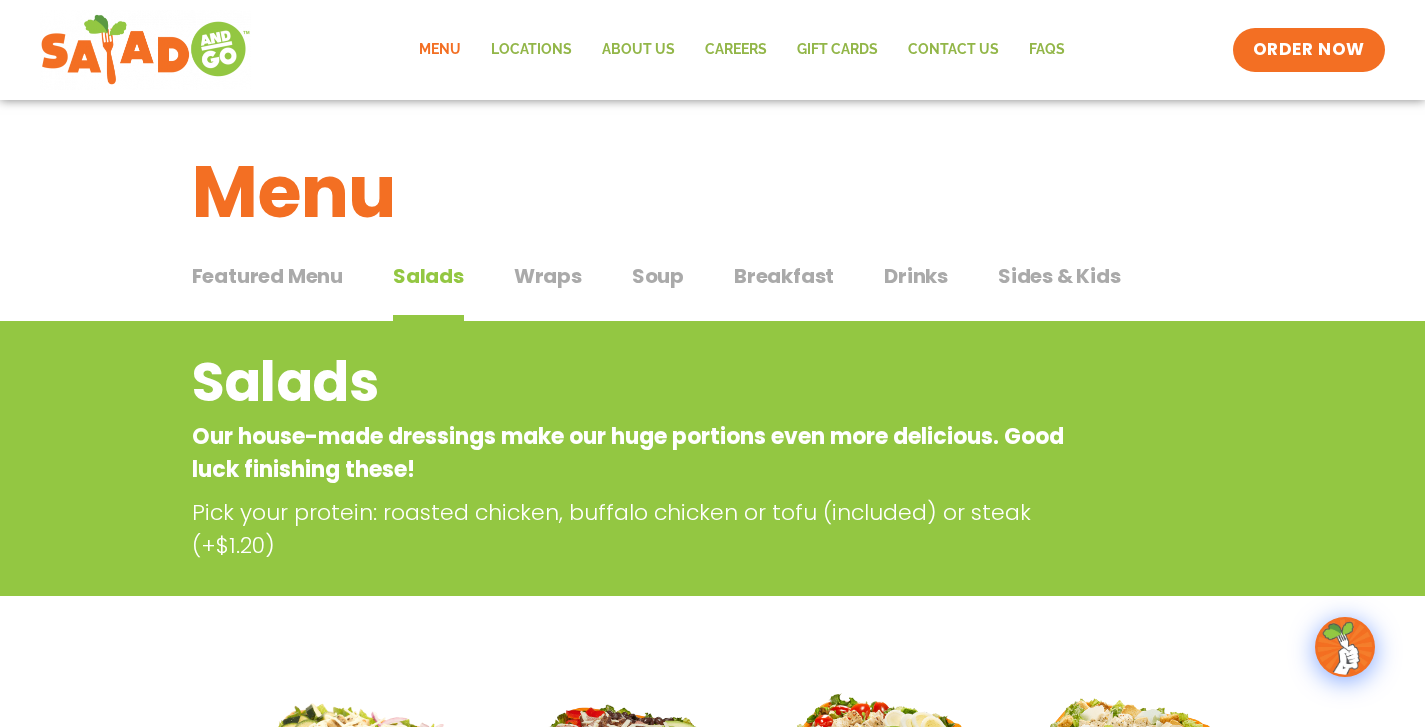 click on "Wraps   Wraps" at bounding box center [548, 291] 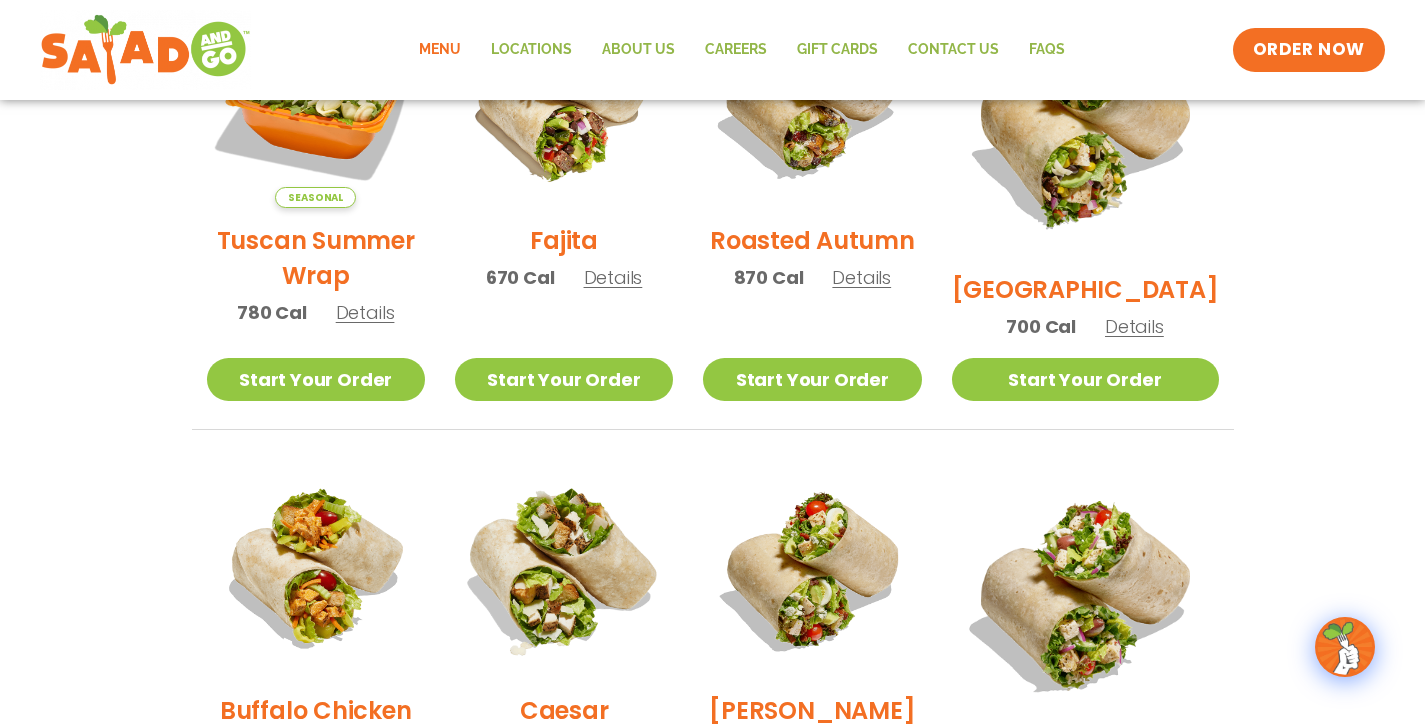 scroll, scrollTop: 1017, scrollLeft: 0, axis: vertical 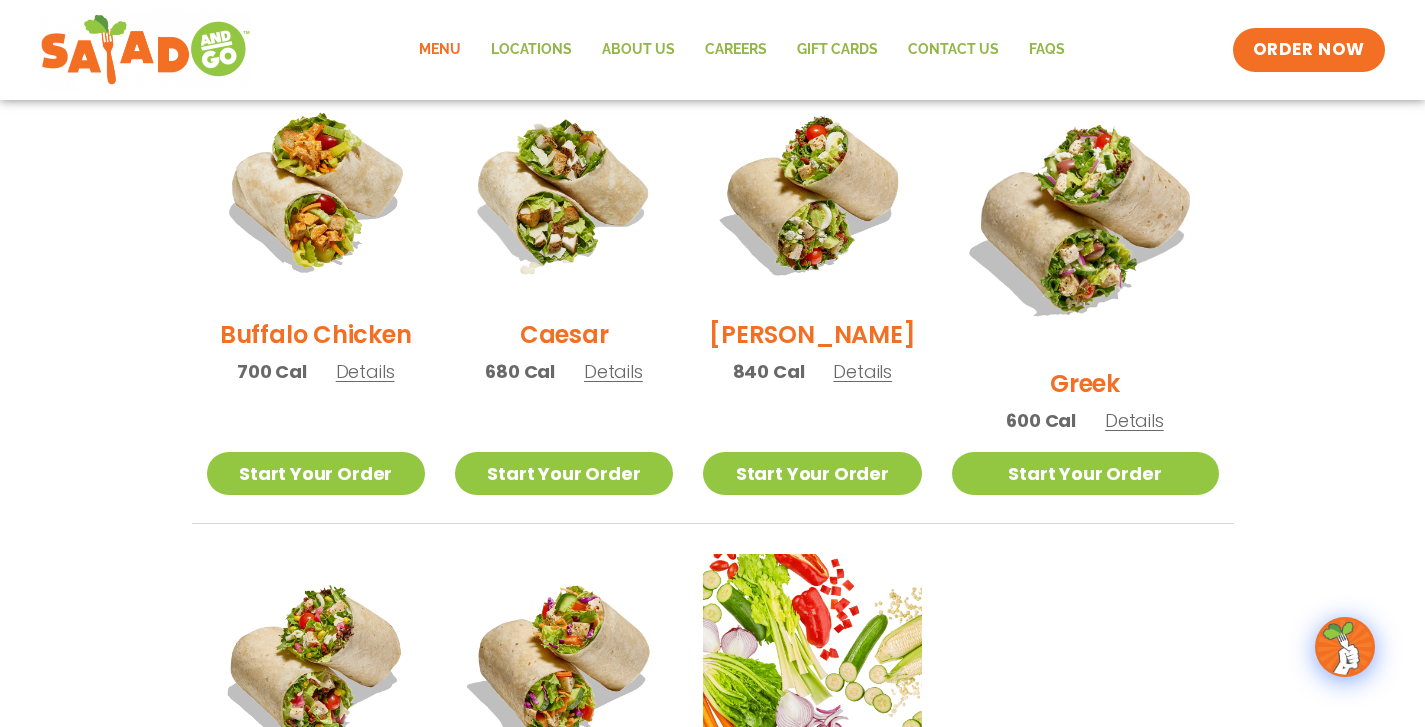 click on "Details" at bounding box center (1134, 420) 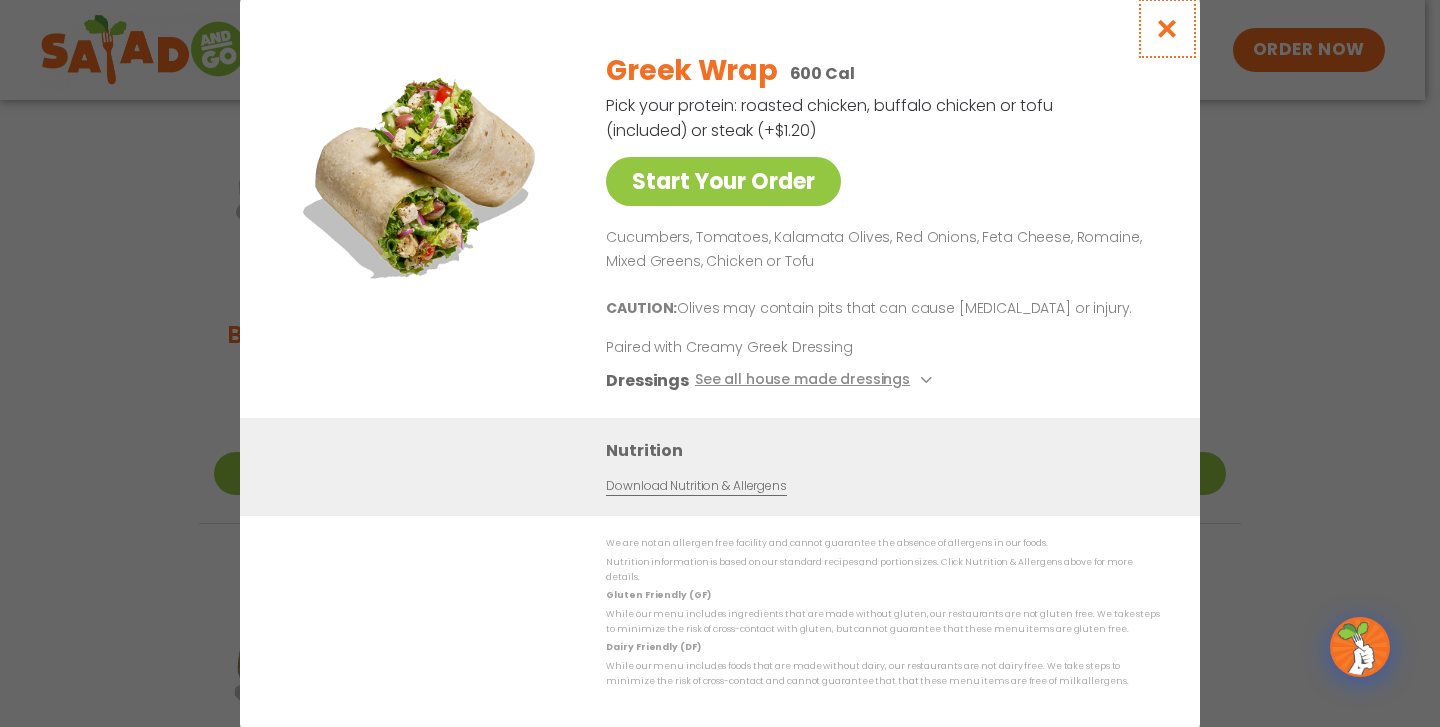 click at bounding box center [1167, 28] 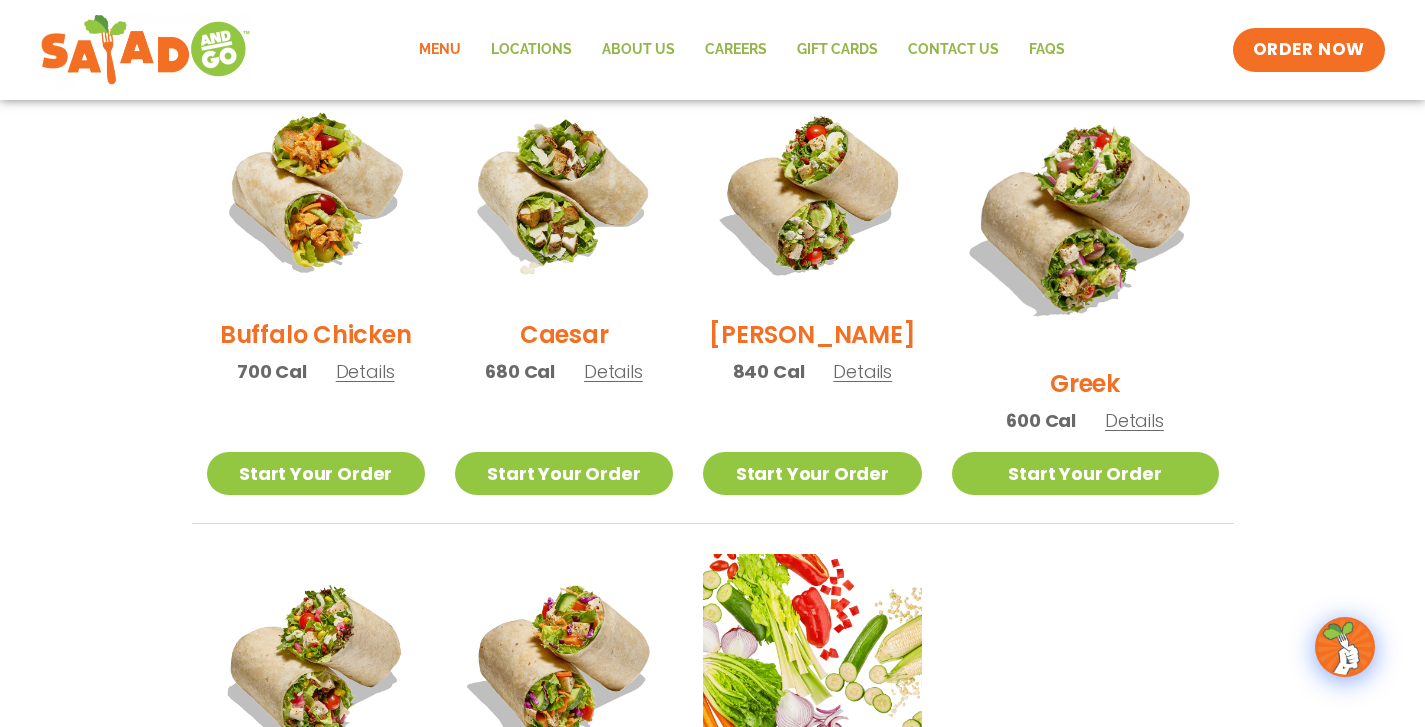 click on "Details" at bounding box center [365, 371] 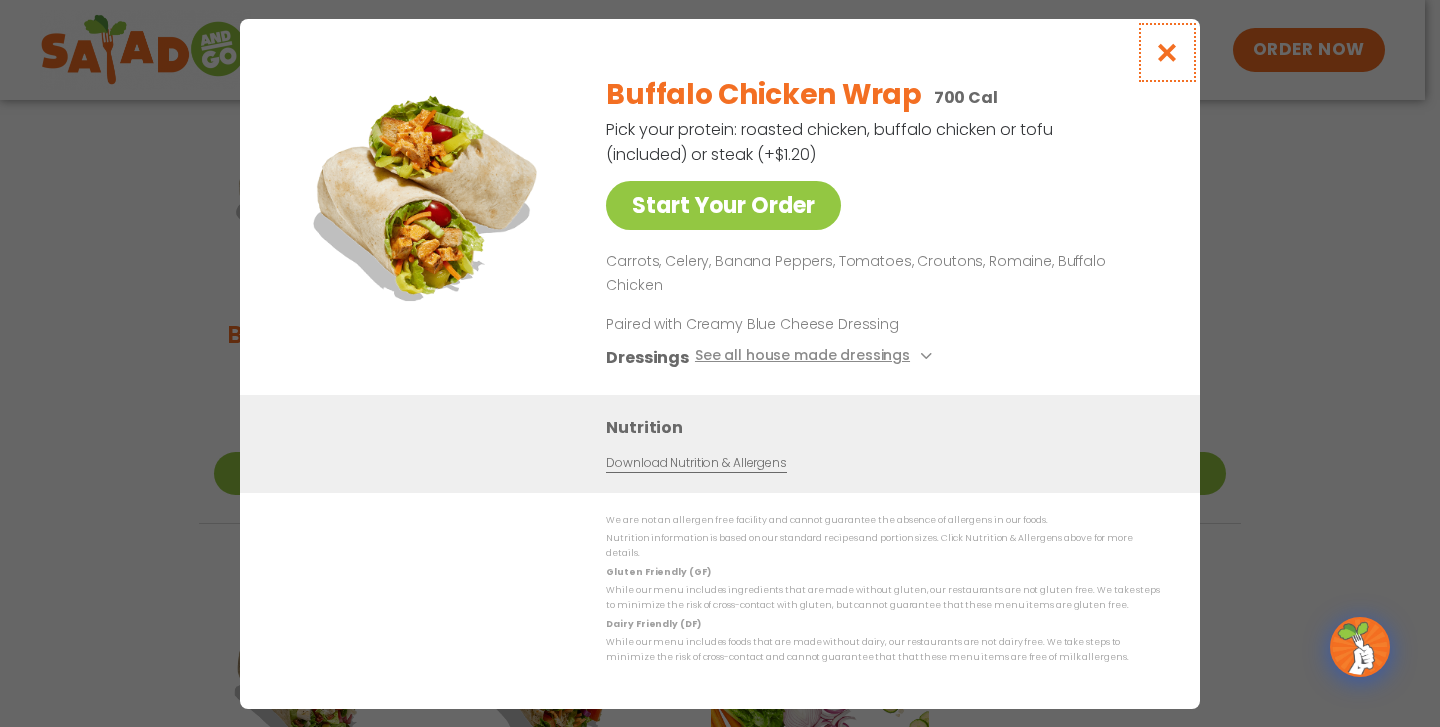 click at bounding box center [1167, 52] 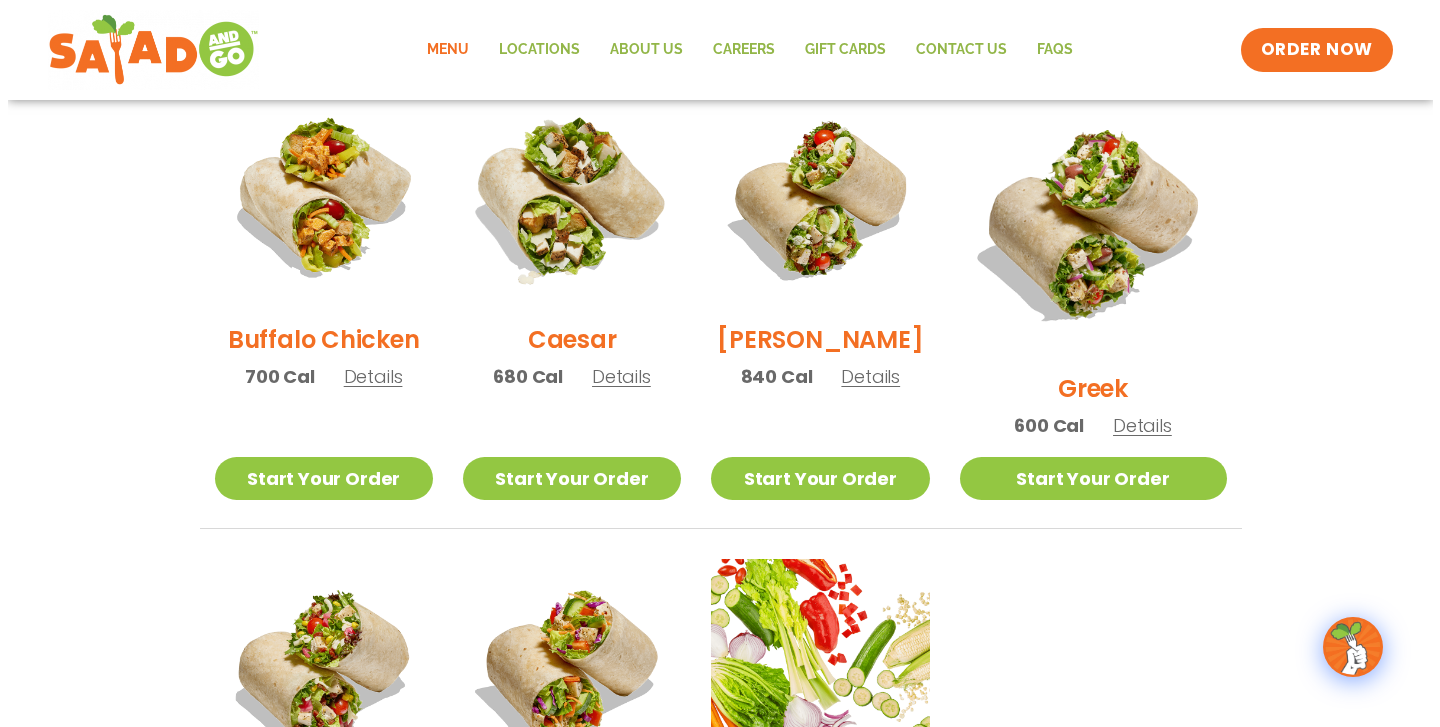 scroll, scrollTop: 1466, scrollLeft: 0, axis: vertical 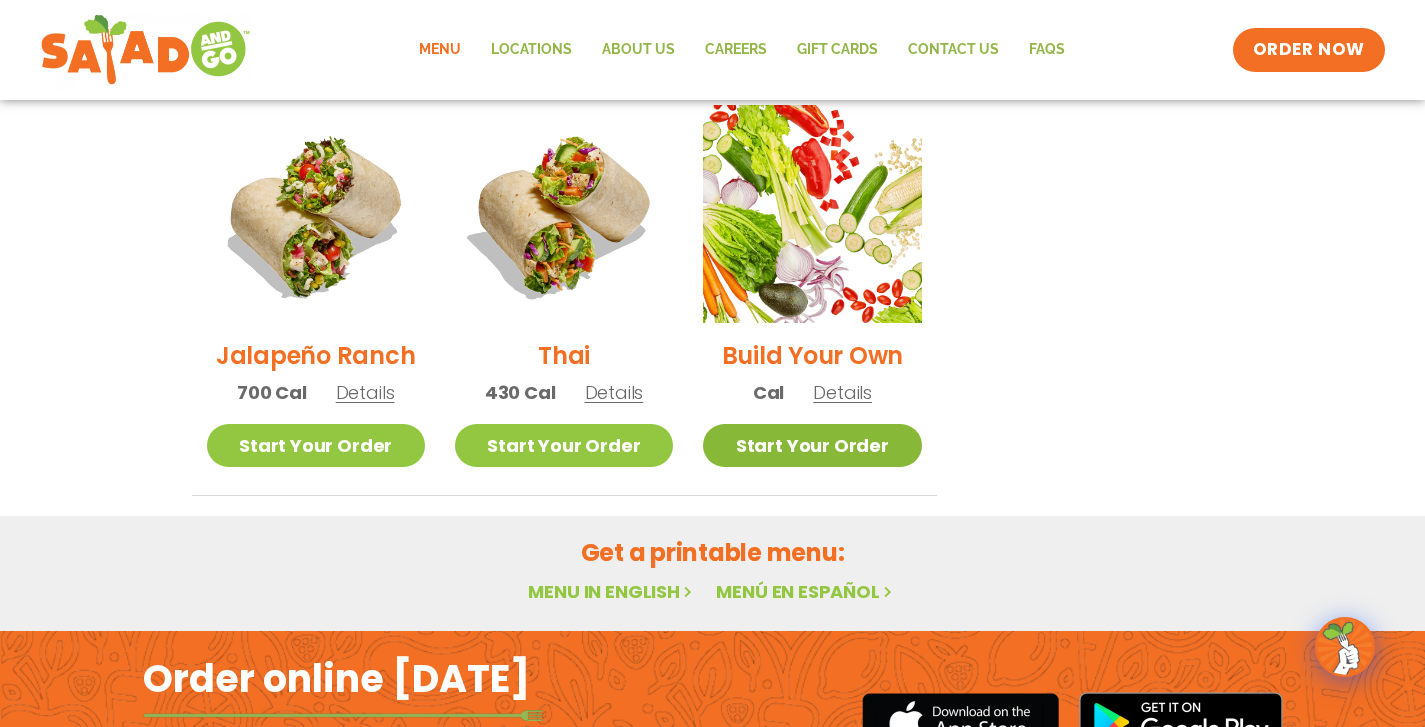 click on "Start Your Order" at bounding box center (812, 445) 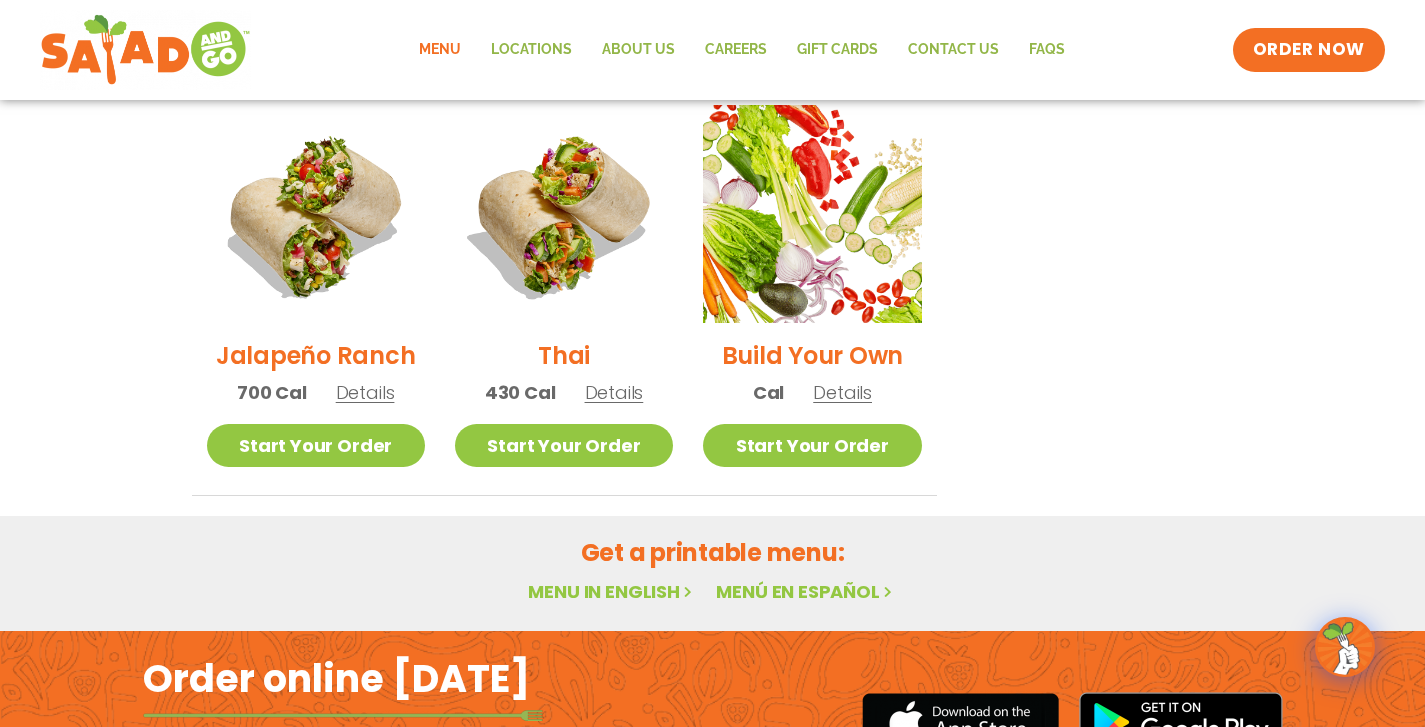 click on "Details" at bounding box center [842, 392] 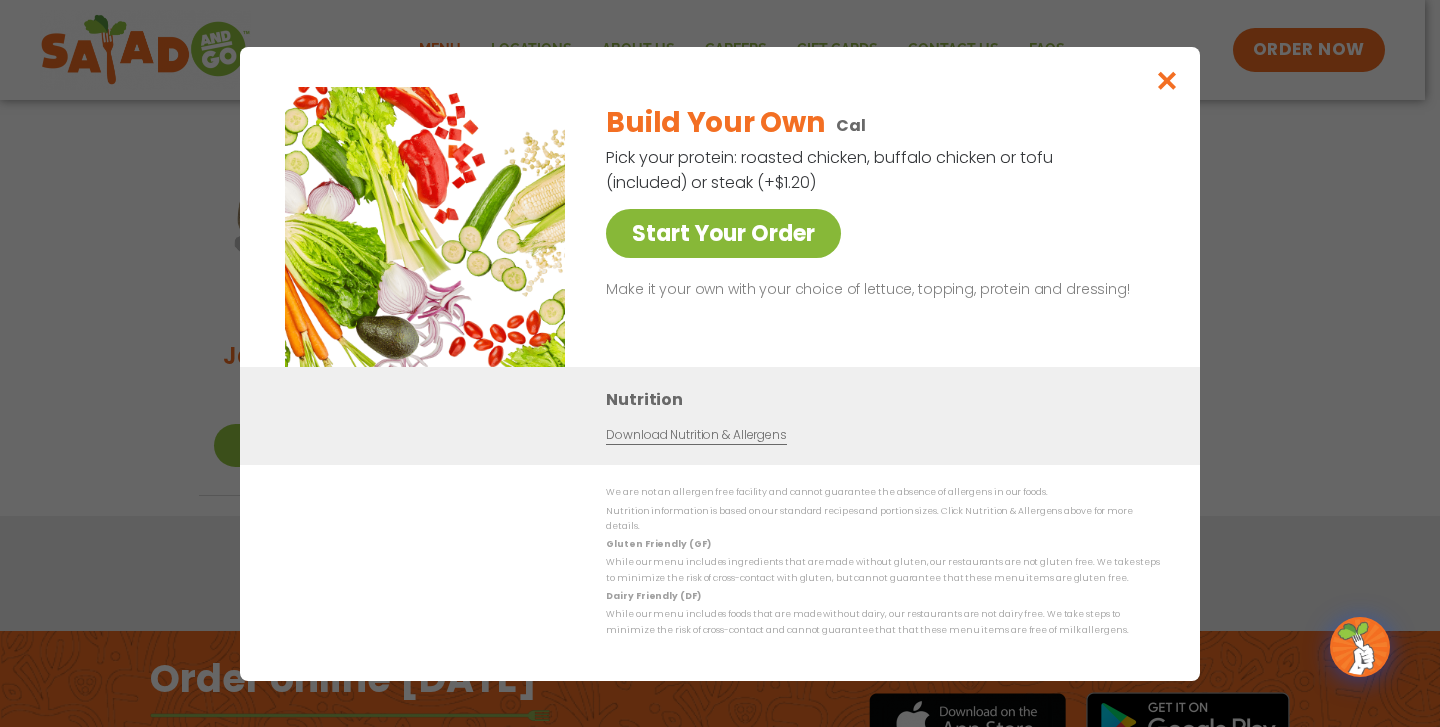 click on "Start Your Order" at bounding box center [723, 233] 